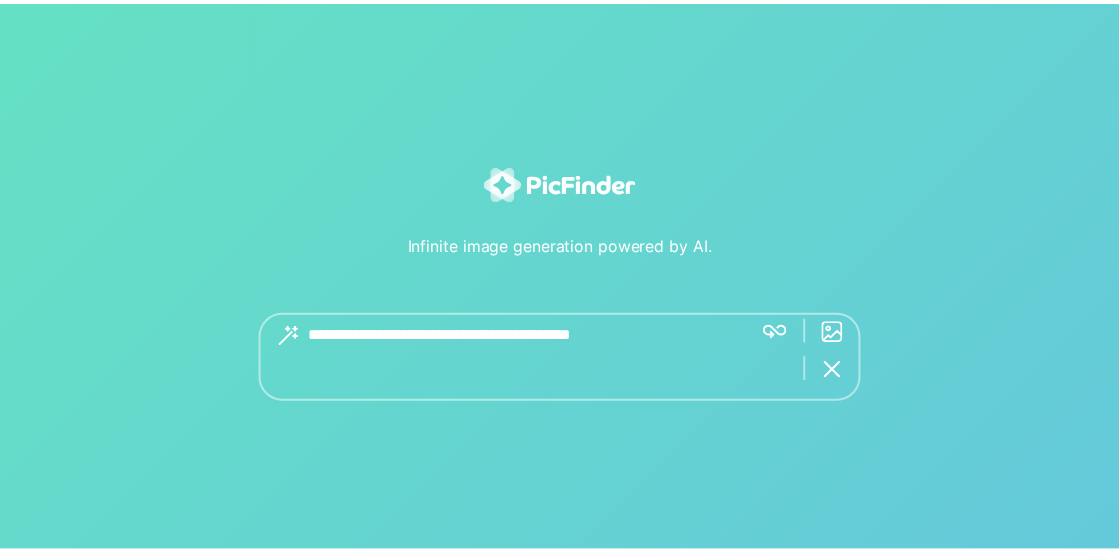 scroll, scrollTop: 0, scrollLeft: 0, axis: both 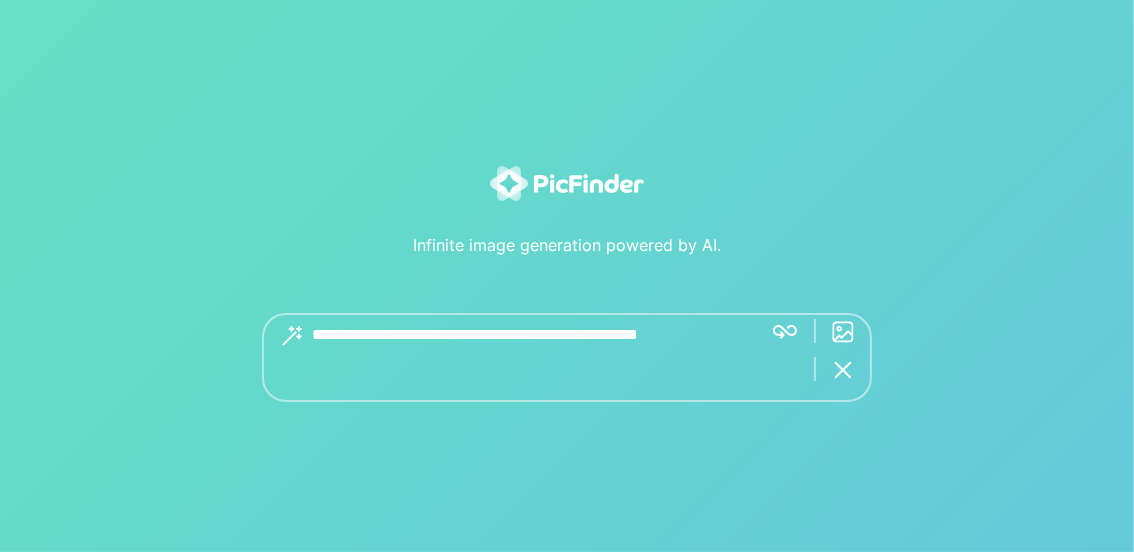 type on "**********" 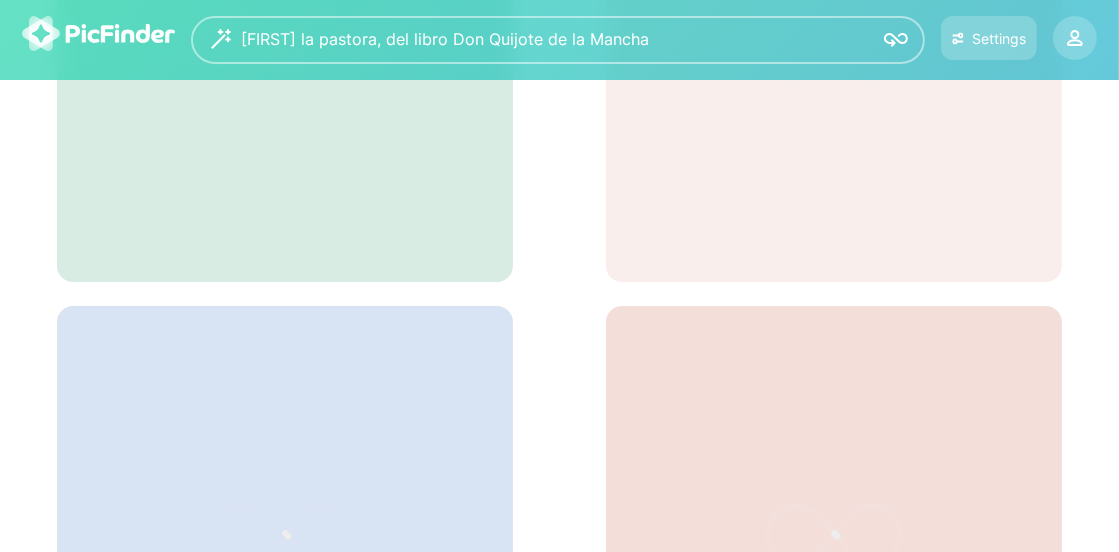 scroll, scrollTop: 0, scrollLeft: 0, axis: both 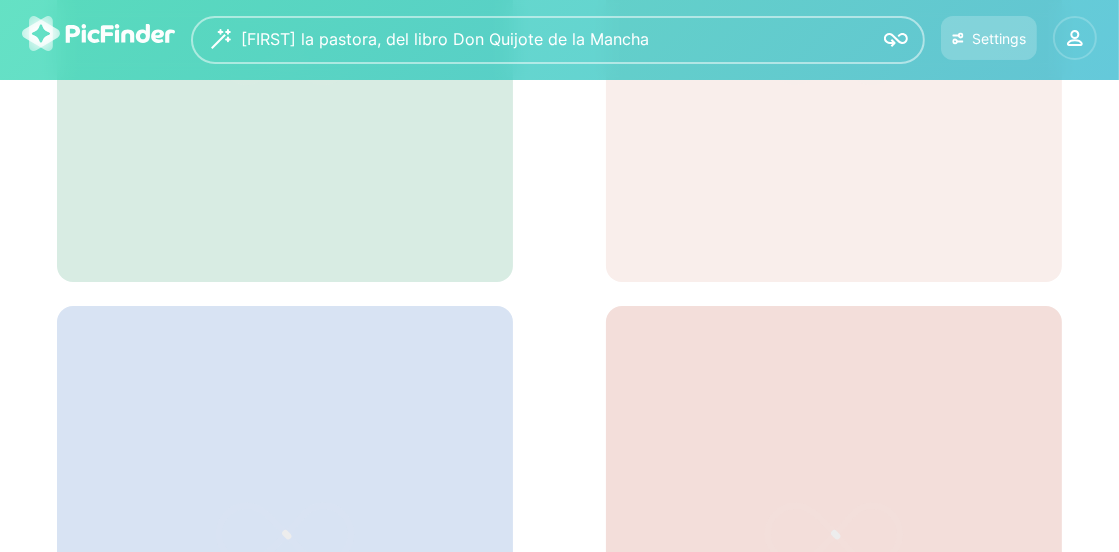 click 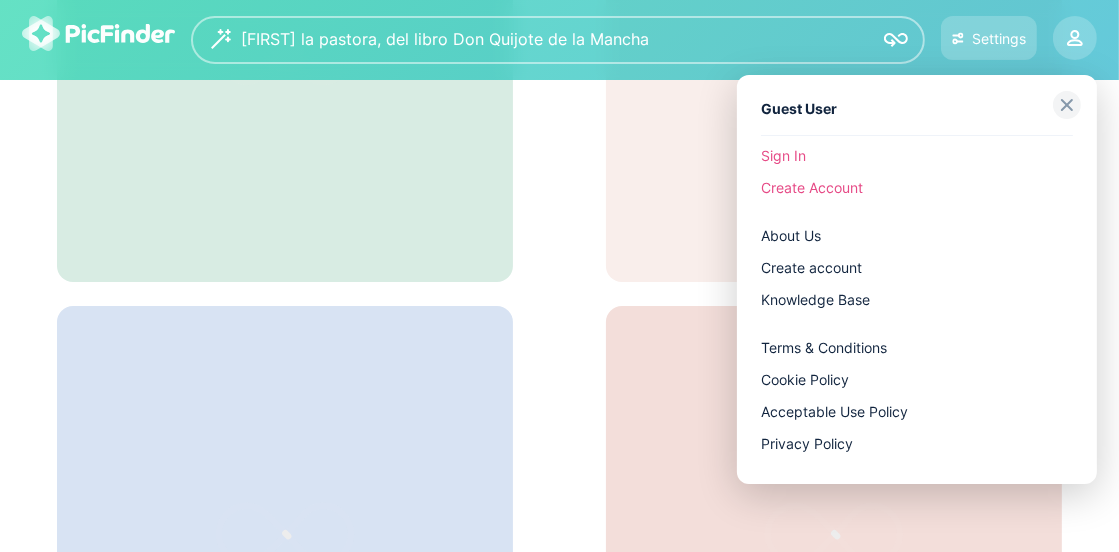 click on "Create Account" at bounding box center (917, 188) 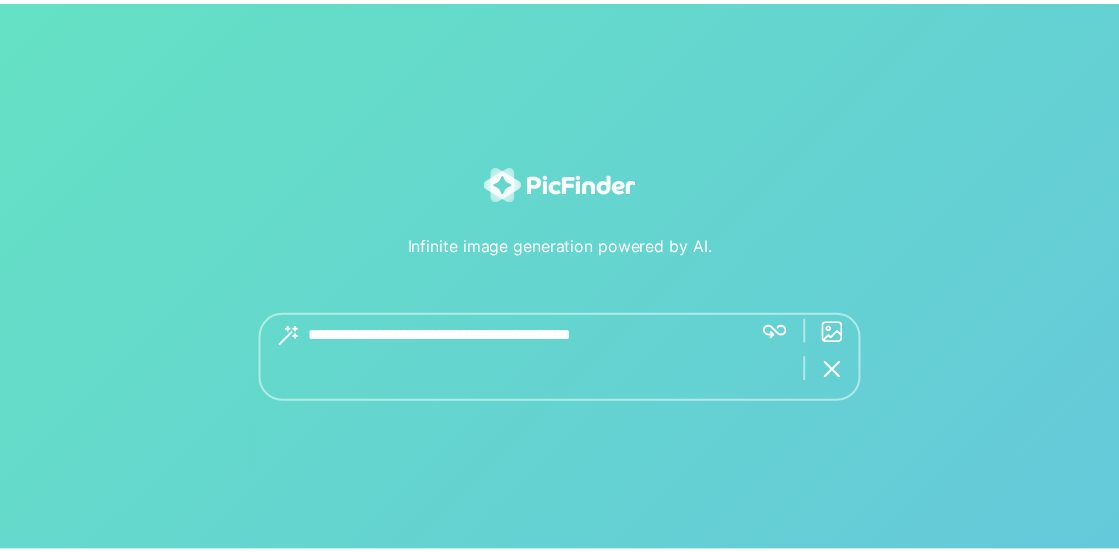 scroll, scrollTop: 0, scrollLeft: 0, axis: both 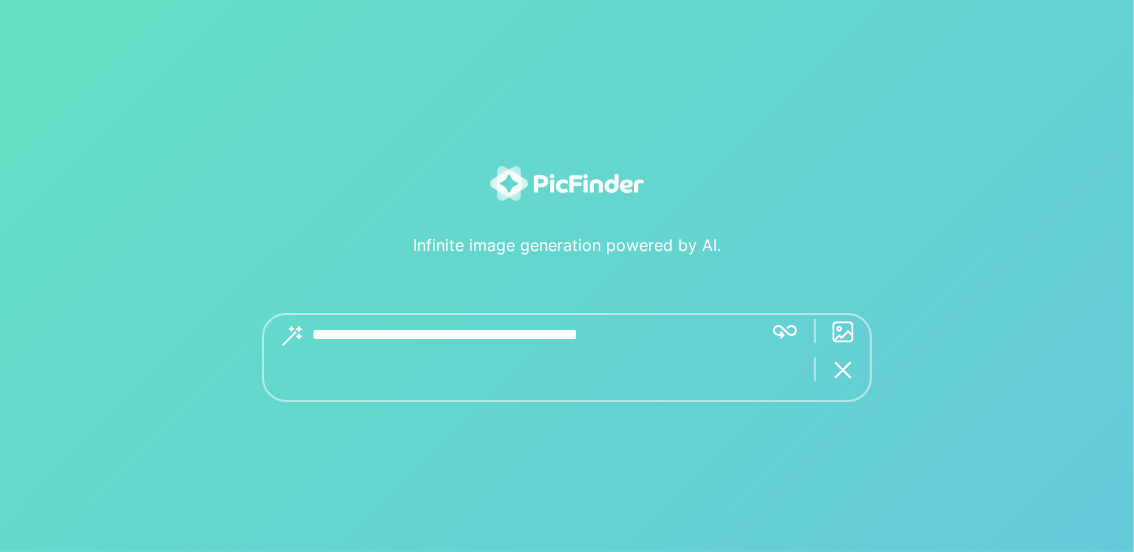 click at bounding box center [529, 357] 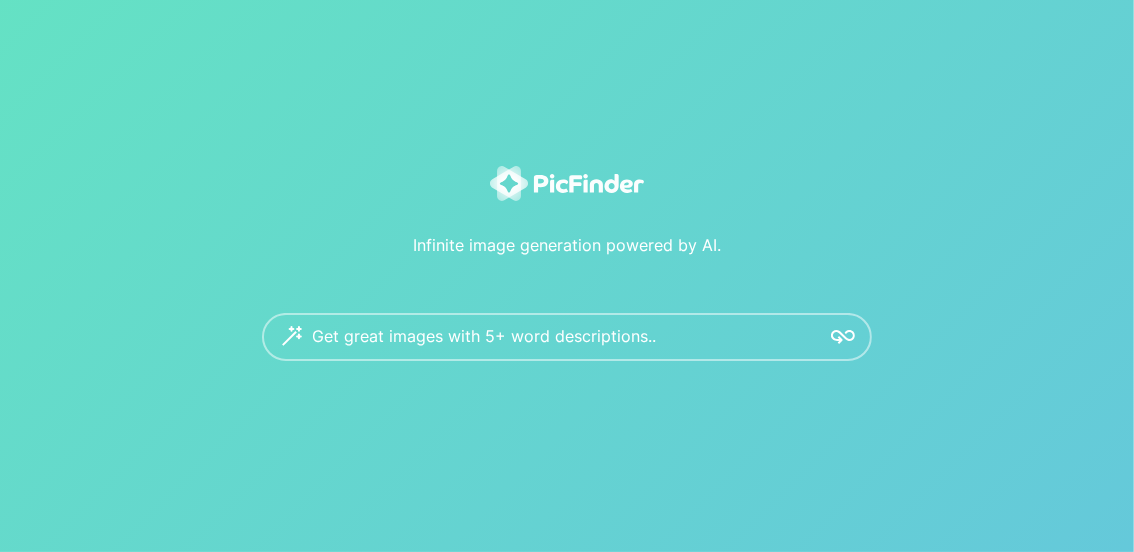 click on "Get great images with 5+ word descriptions.." at bounding box center [567, 337] 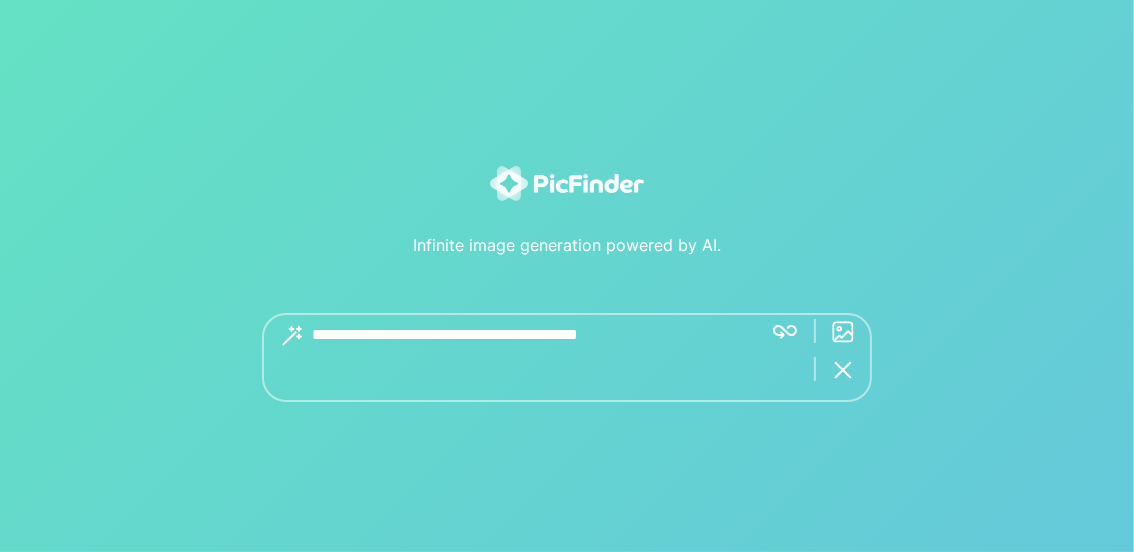 paste on "**********" 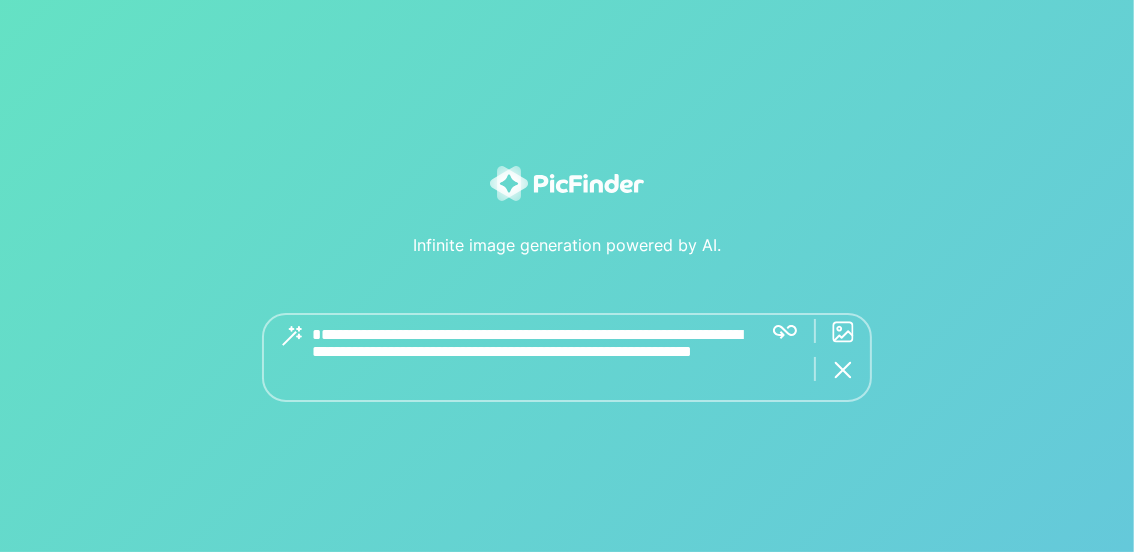 type on "**********" 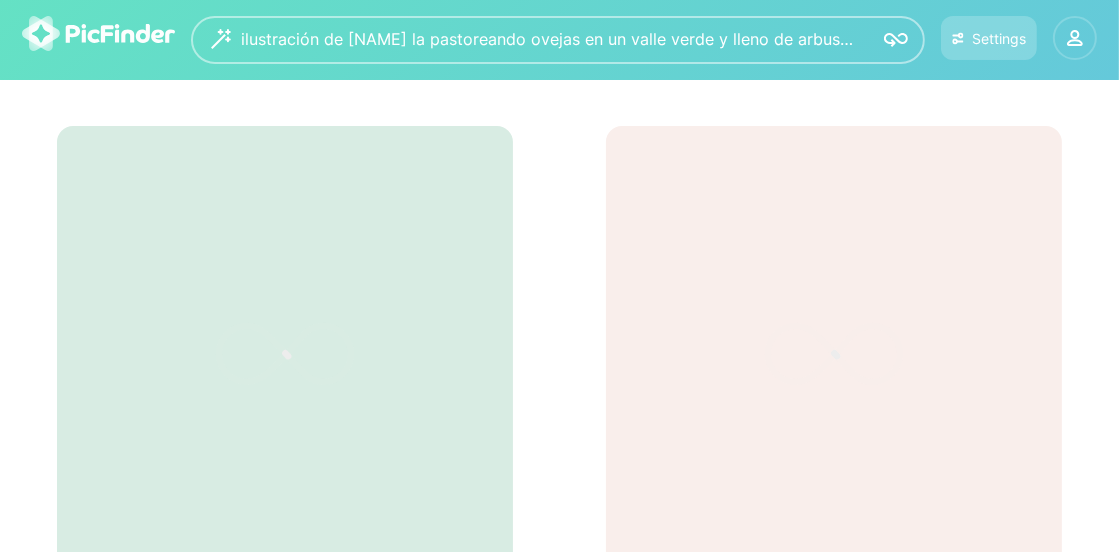 click at bounding box center [1075, 38] 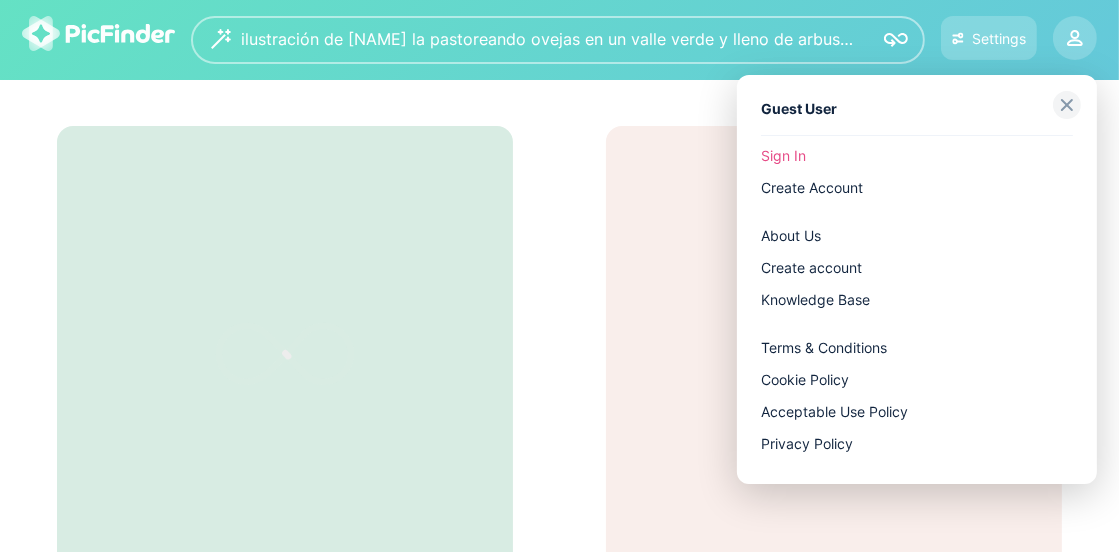 click on "Sign In" at bounding box center [917, 156] 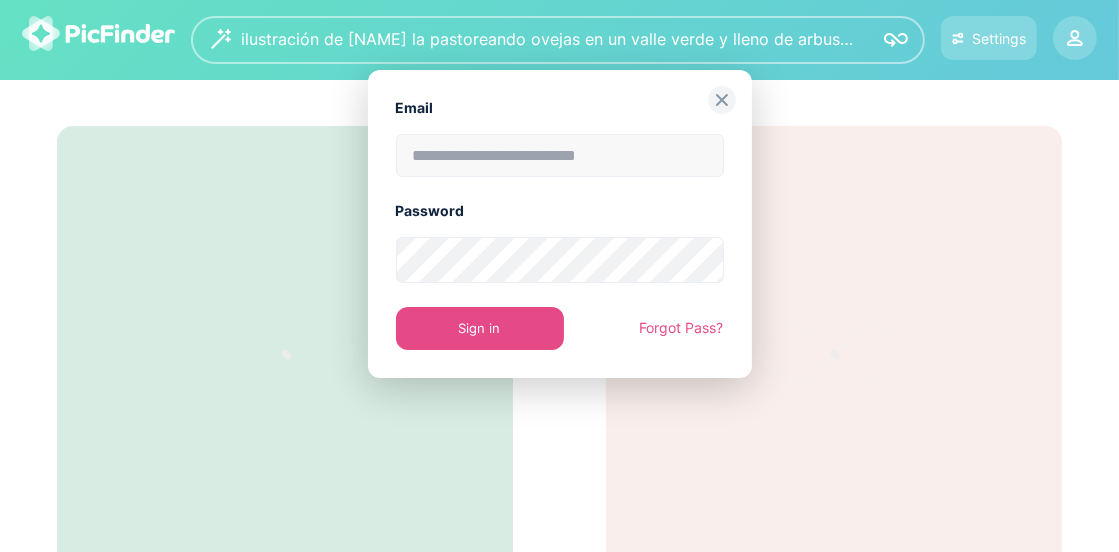 click at bounding box center (560, 155) 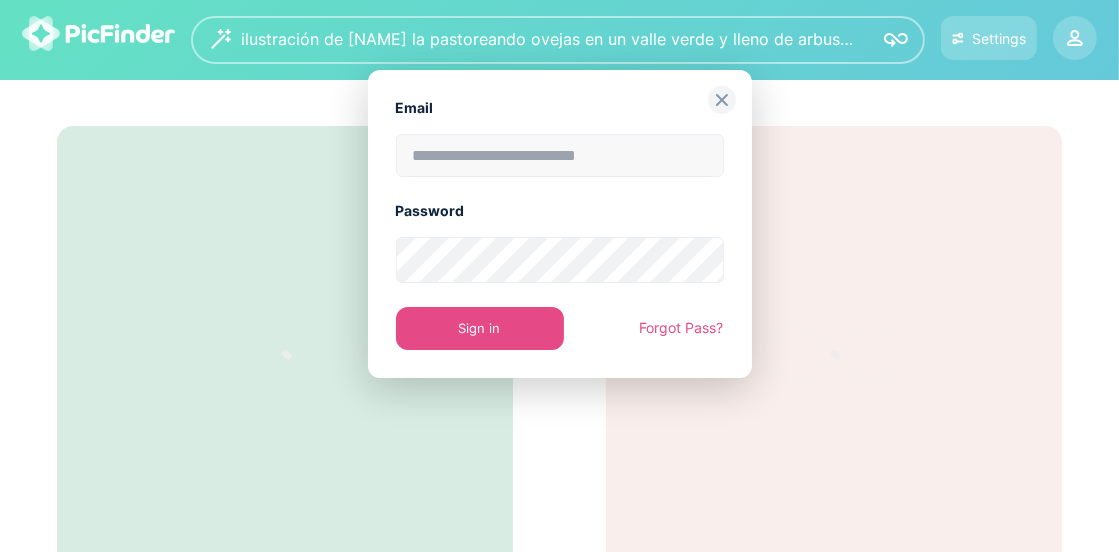 type on "**********" 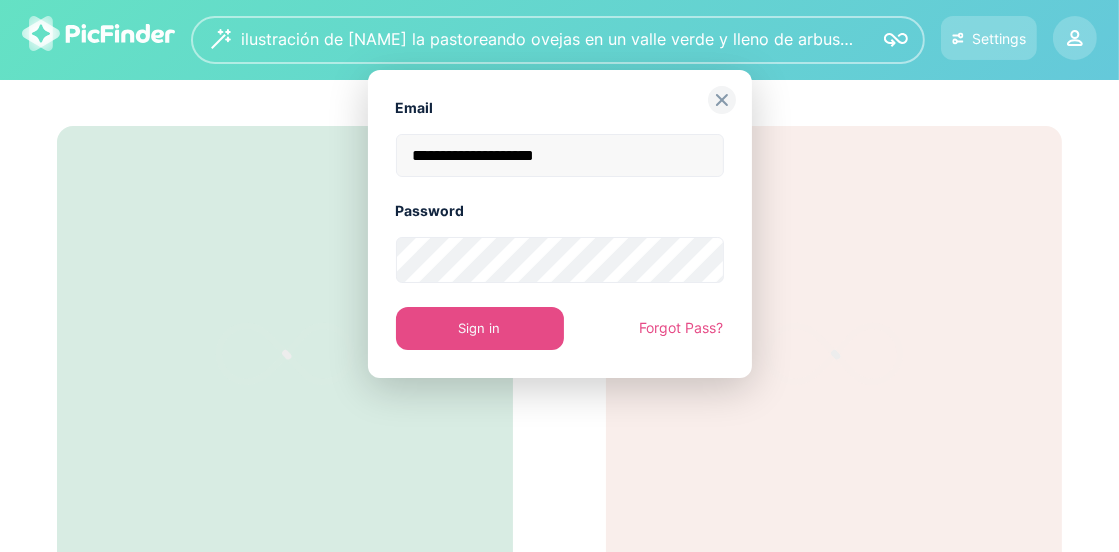 click on "Sign in" at bounding box center (480, 328) 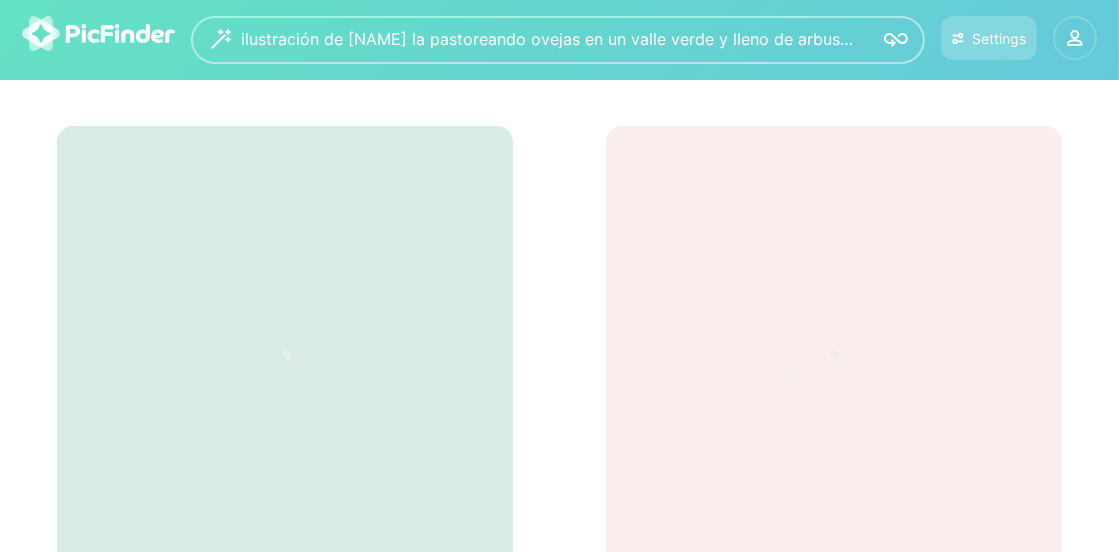 click at bounding box center [1075, 38] 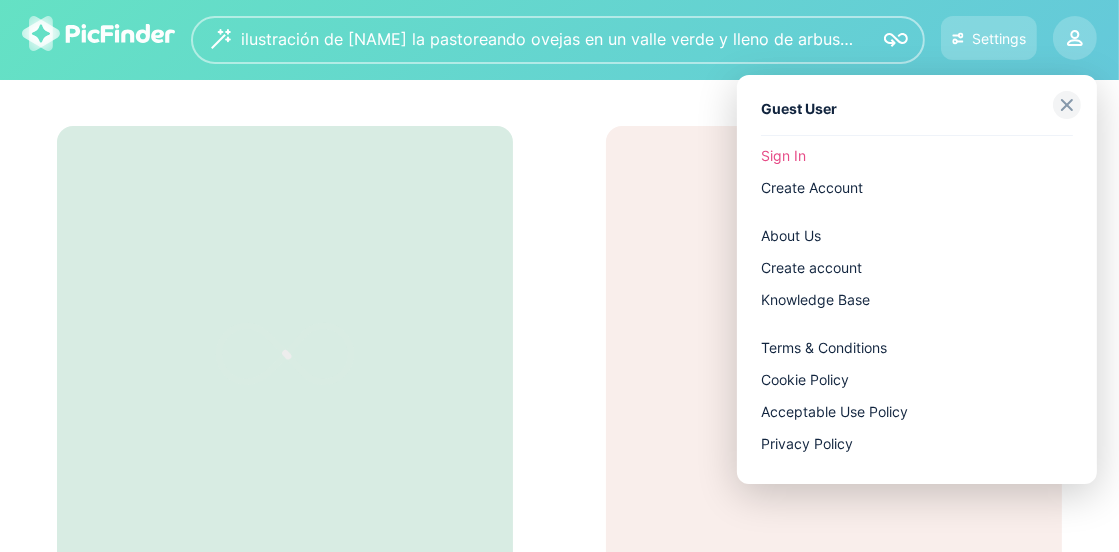 click on "Sign In" at bounding box center [917, 156] 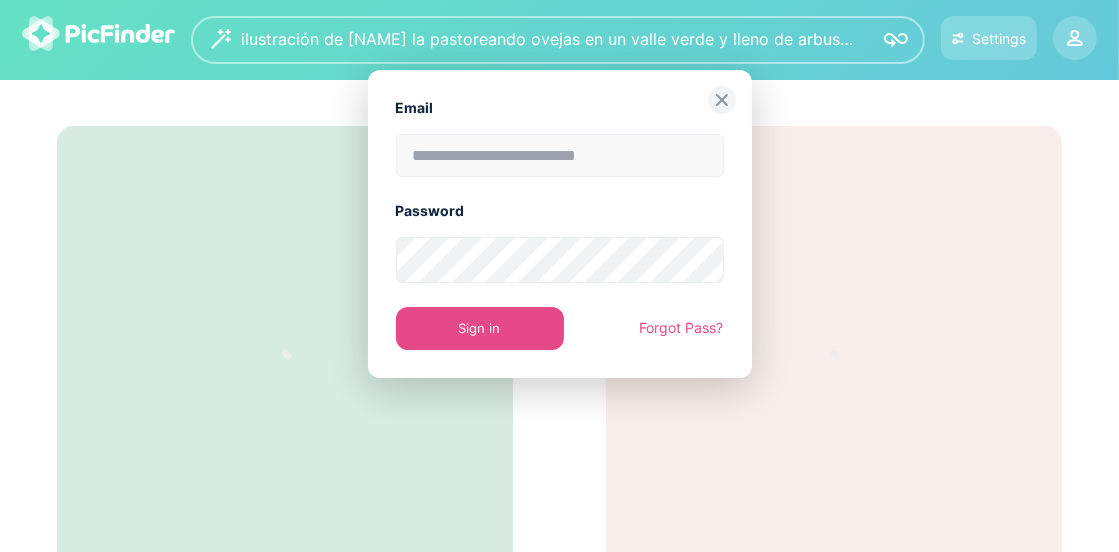 click at bounding box center (560, 155) 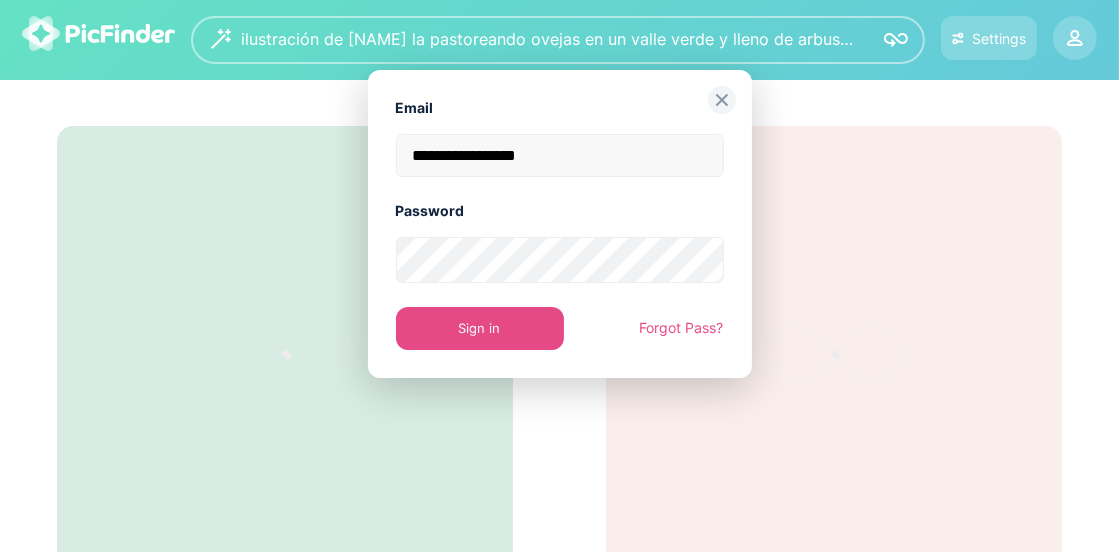 type on "**********" 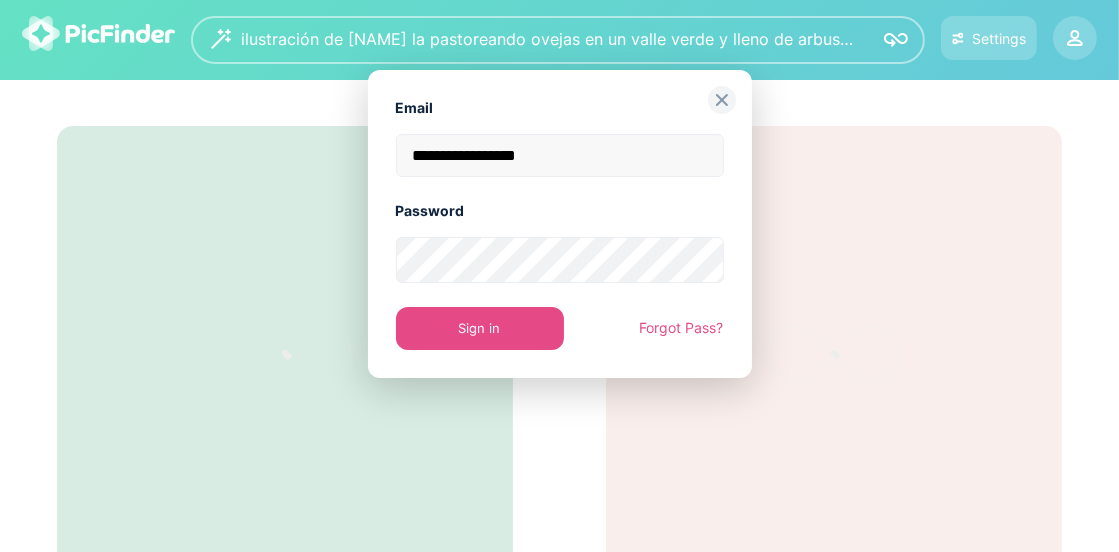 click on "Sign in" at bounding box center (480, 328) 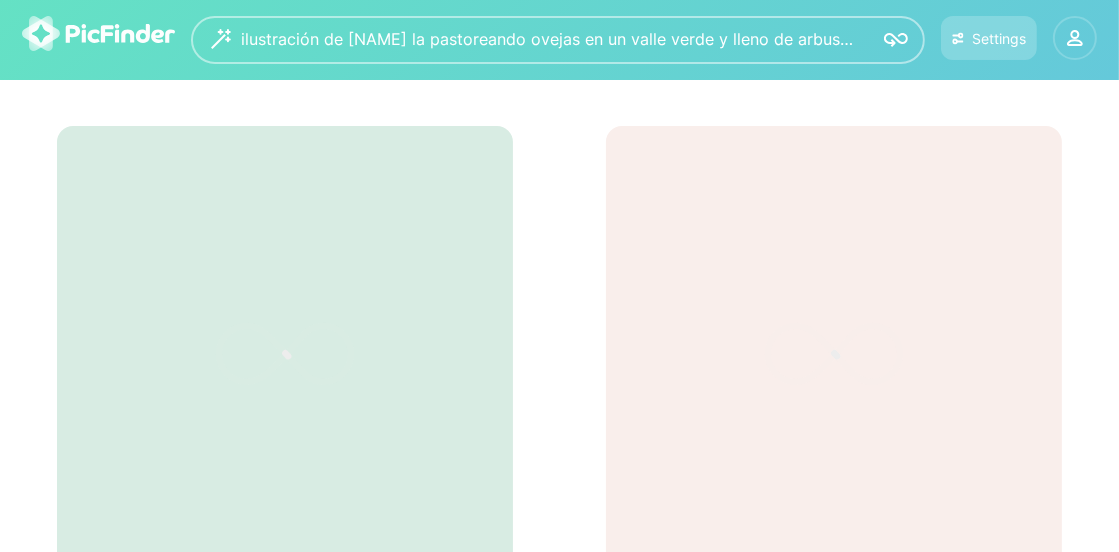 click at bounding box center [1075, 38] 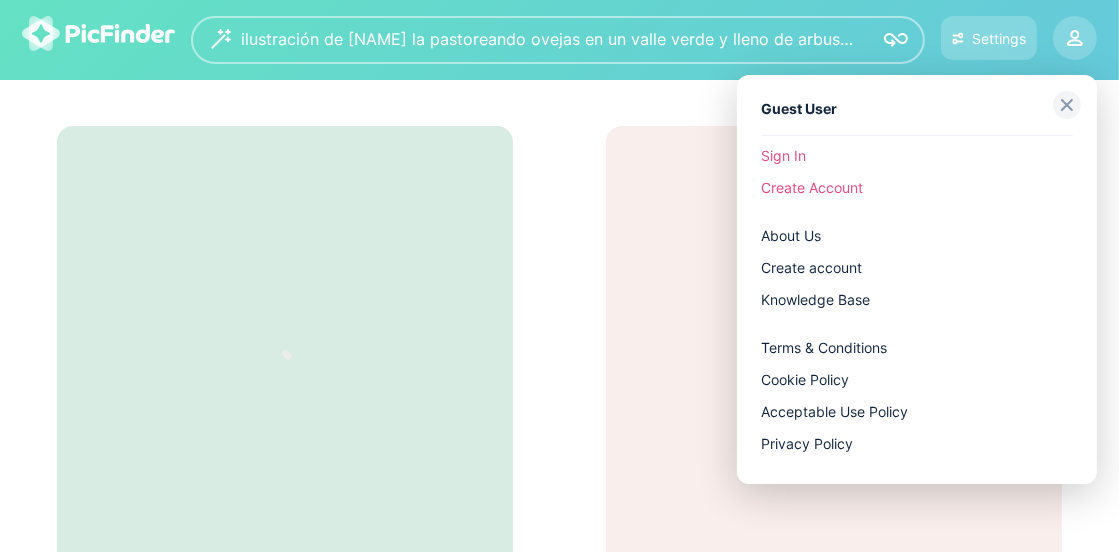 click on "Create Account" at bounding box center [917, 188] 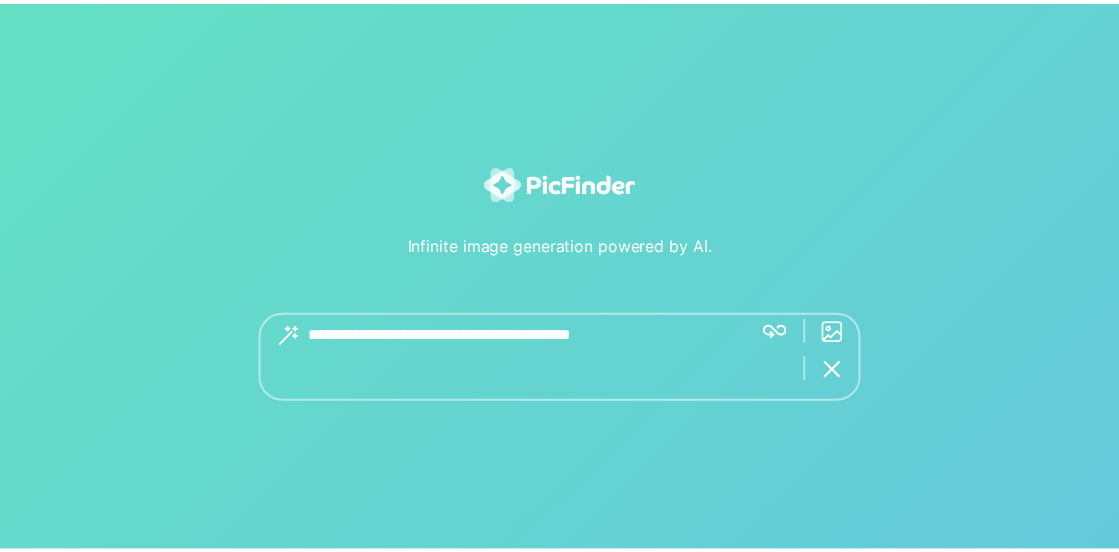 scroll, scrollTop: 0, scrollLeft: 0, axis: both 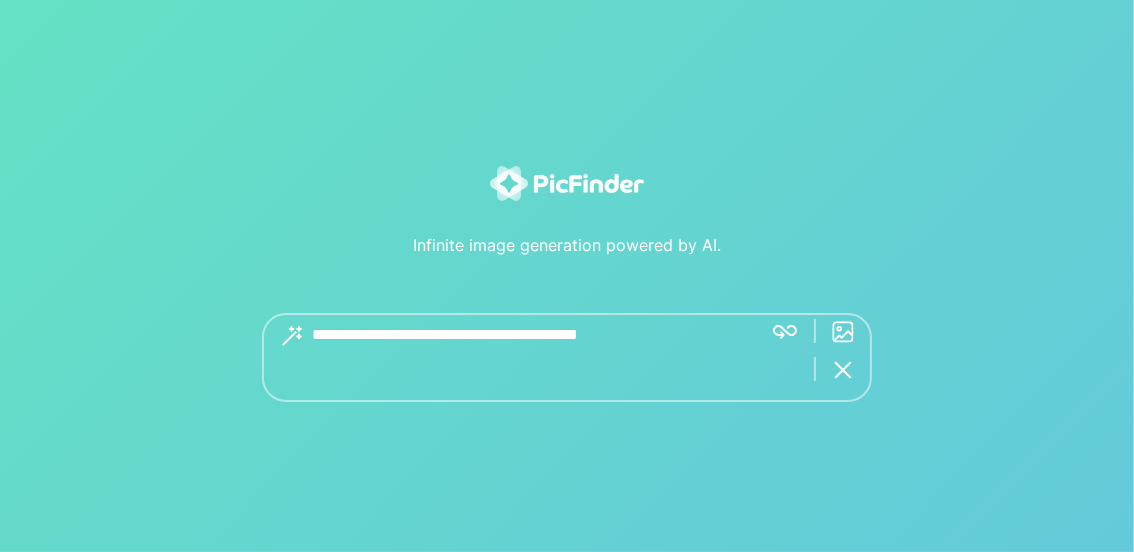 click at bounding box center (529, 357) 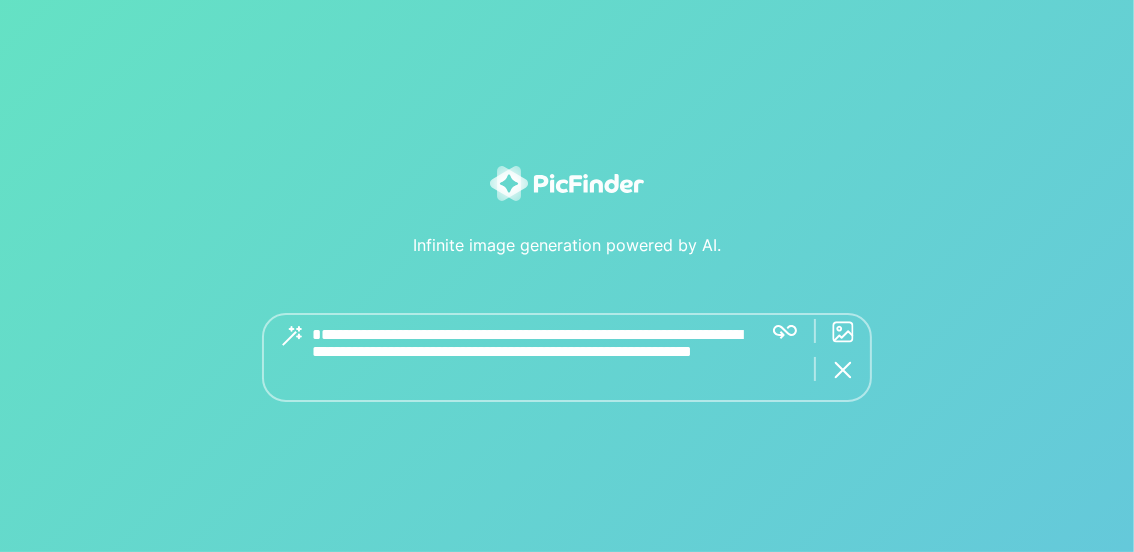 type on "**********" 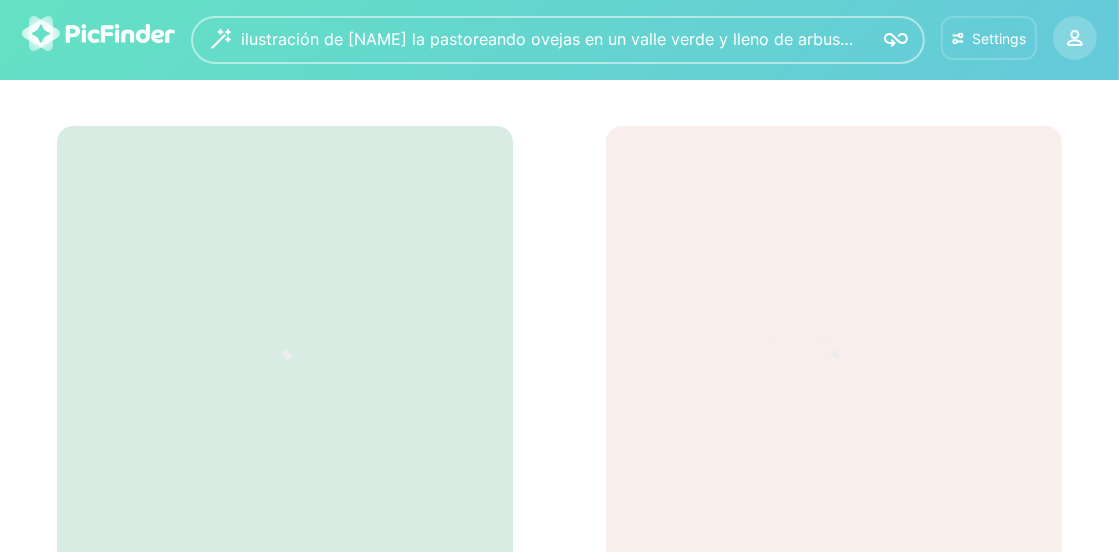 click on "Settings" at bounding box center (999, 38) 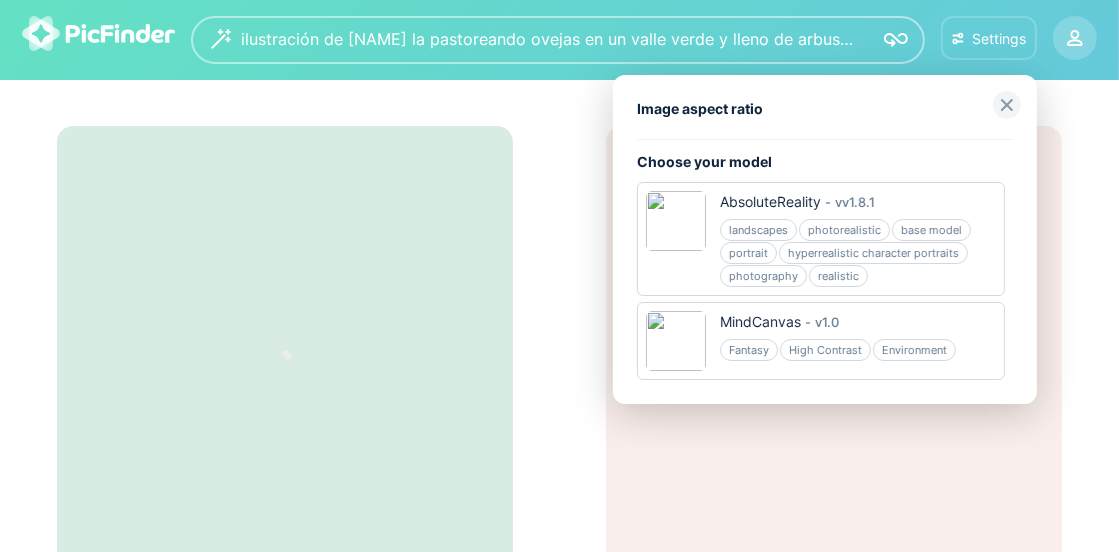 click at bounding box center [559, 276] 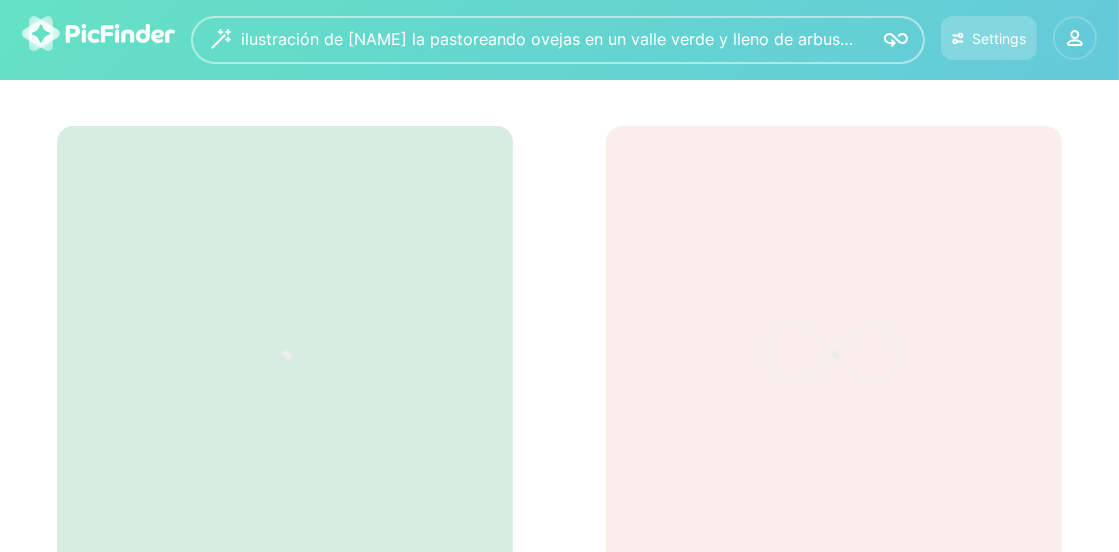click 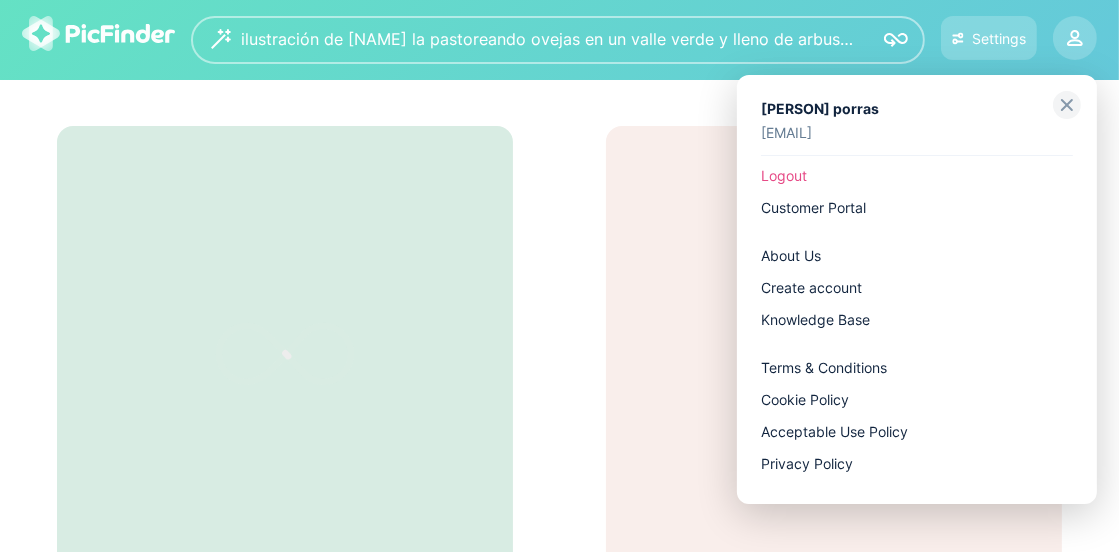 click at bounding box center [559, 276] 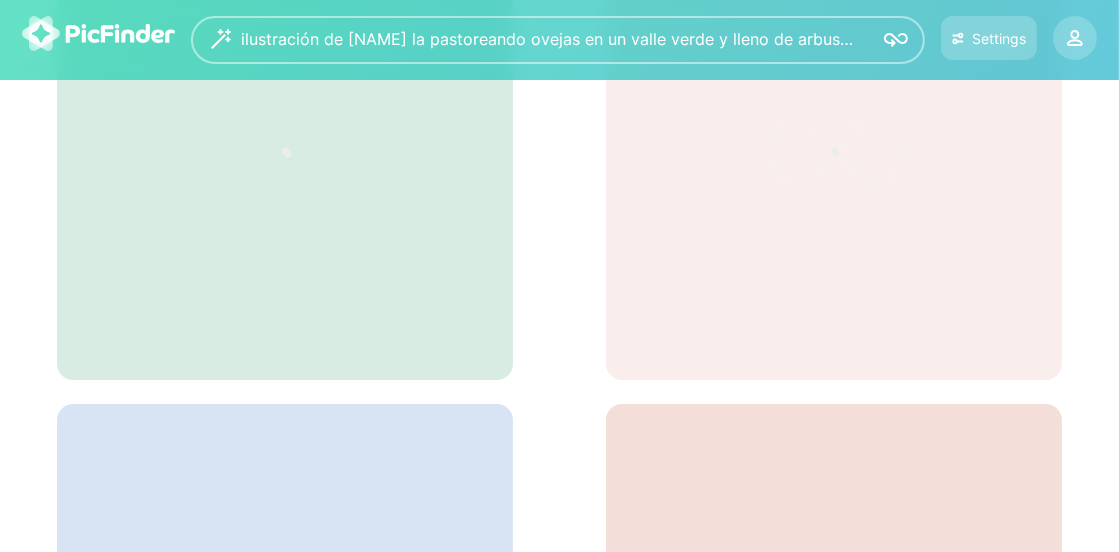 scroll, scrollTop: 0, scrollLeft: 0, axis: both 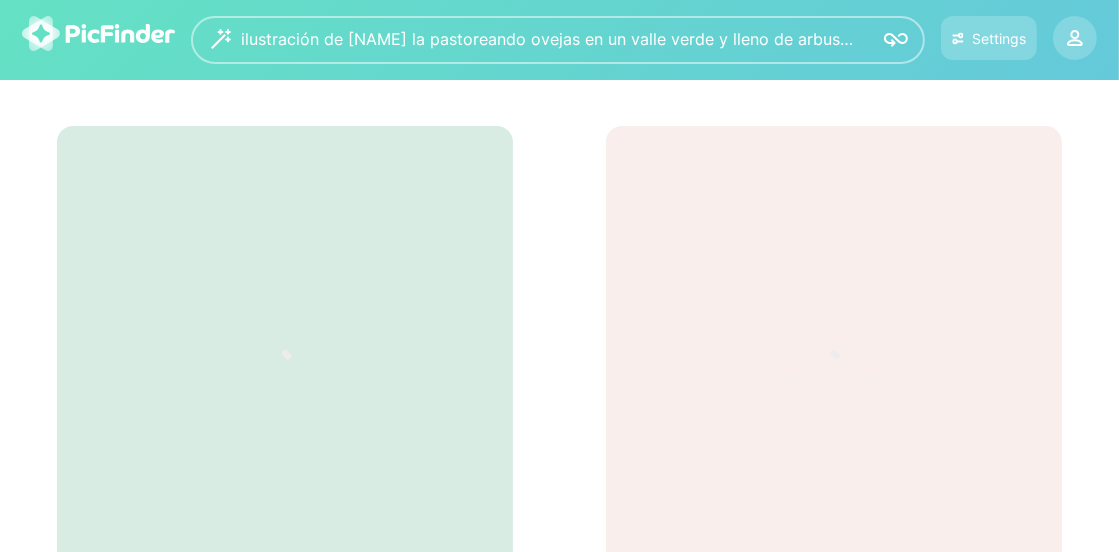 click at bounding box center (896, 40) 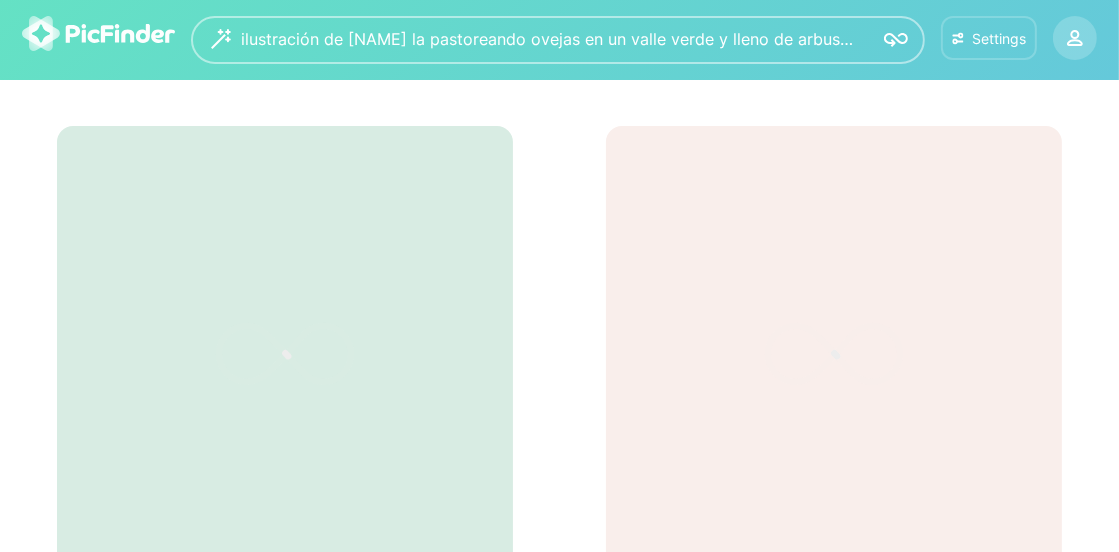 click on "Settings" at bounding box center (989, 38) 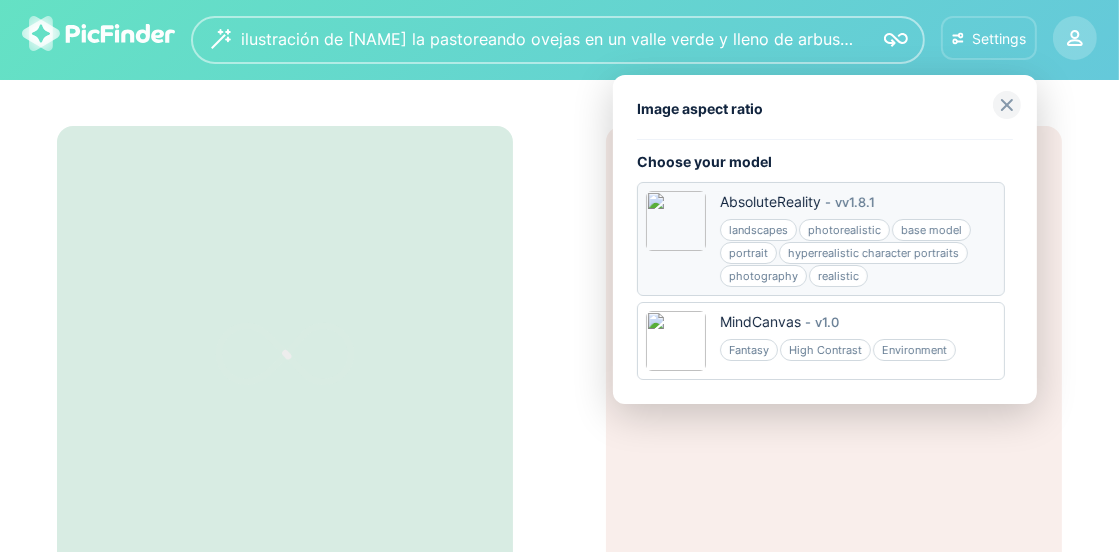 click on "landscapes" at bounding box center (758, 230) 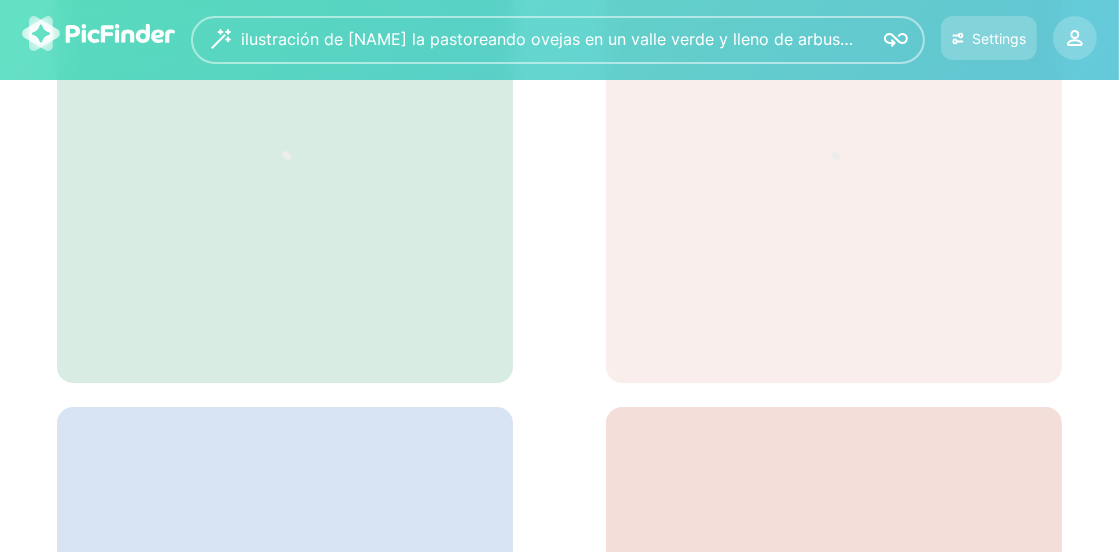 scroll, scrollTop: 0, scrollLeft: 0, axis: both 